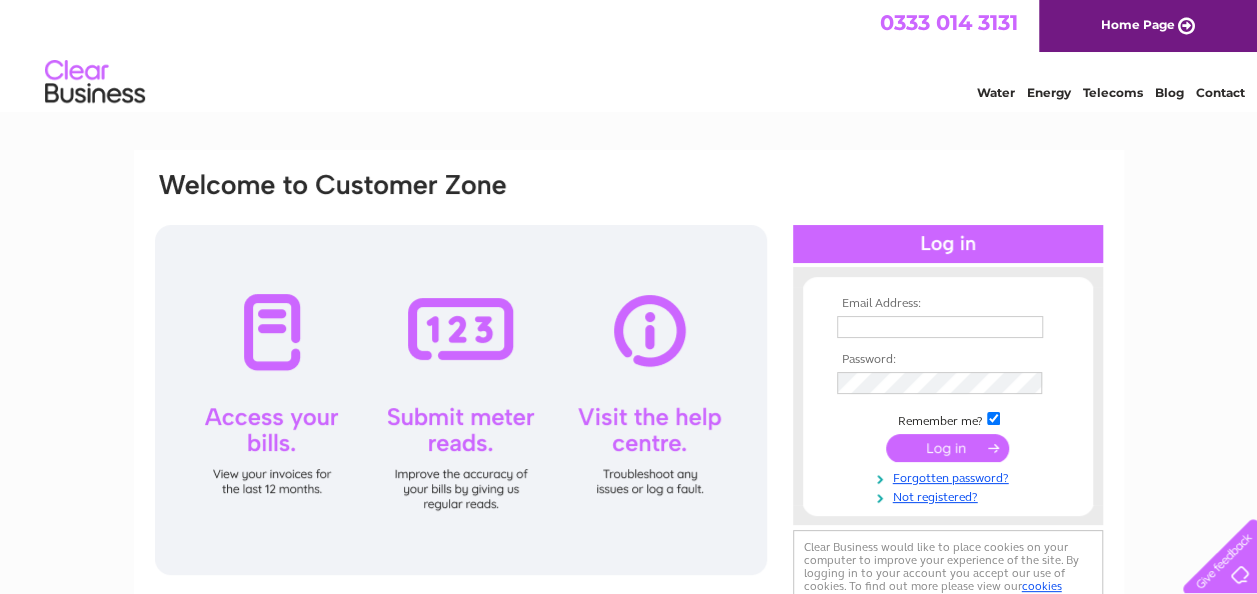 scroll, scrollTop: 0, scrollLeft: 0, axis: both 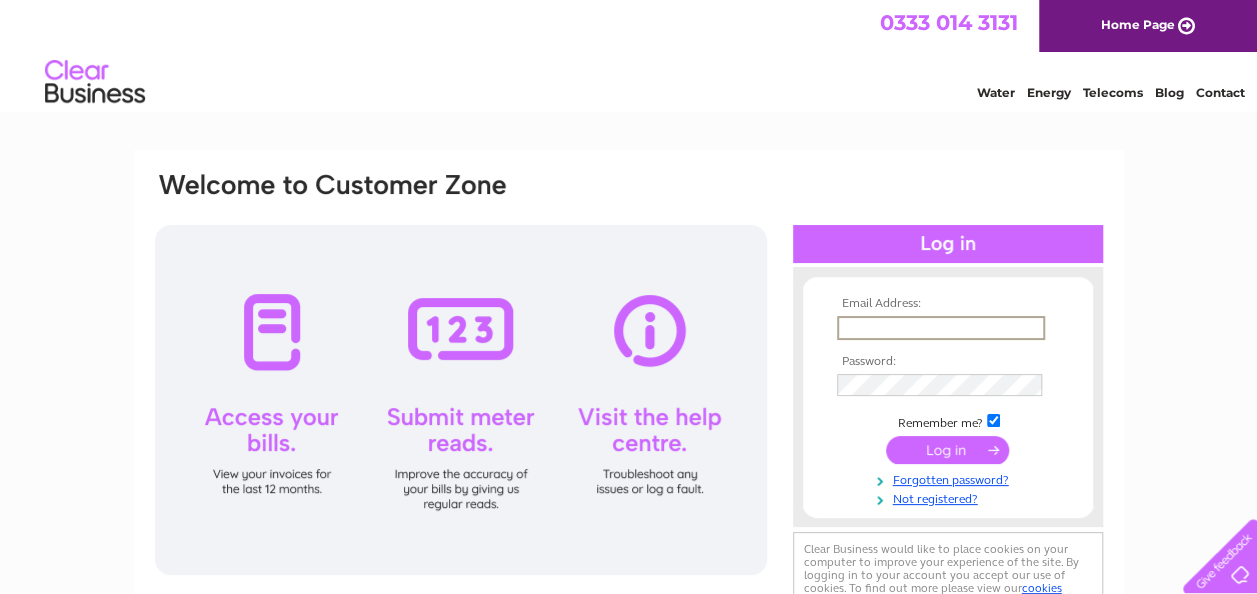 click at bounding box center (941, 328) 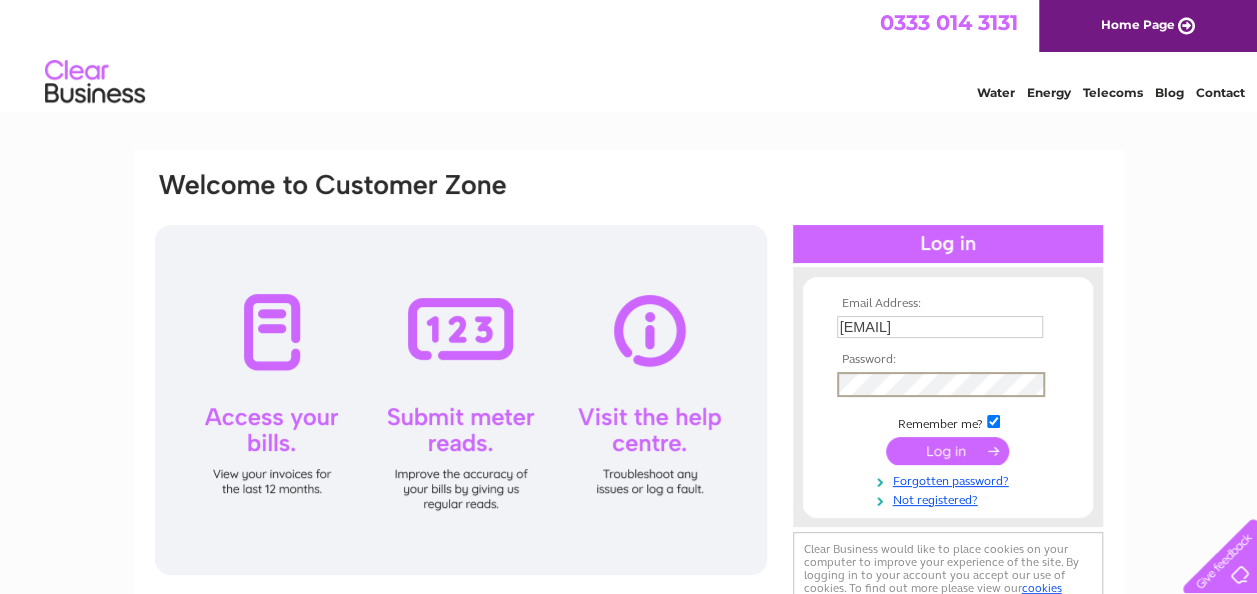 click at bounding box center [947, 451] 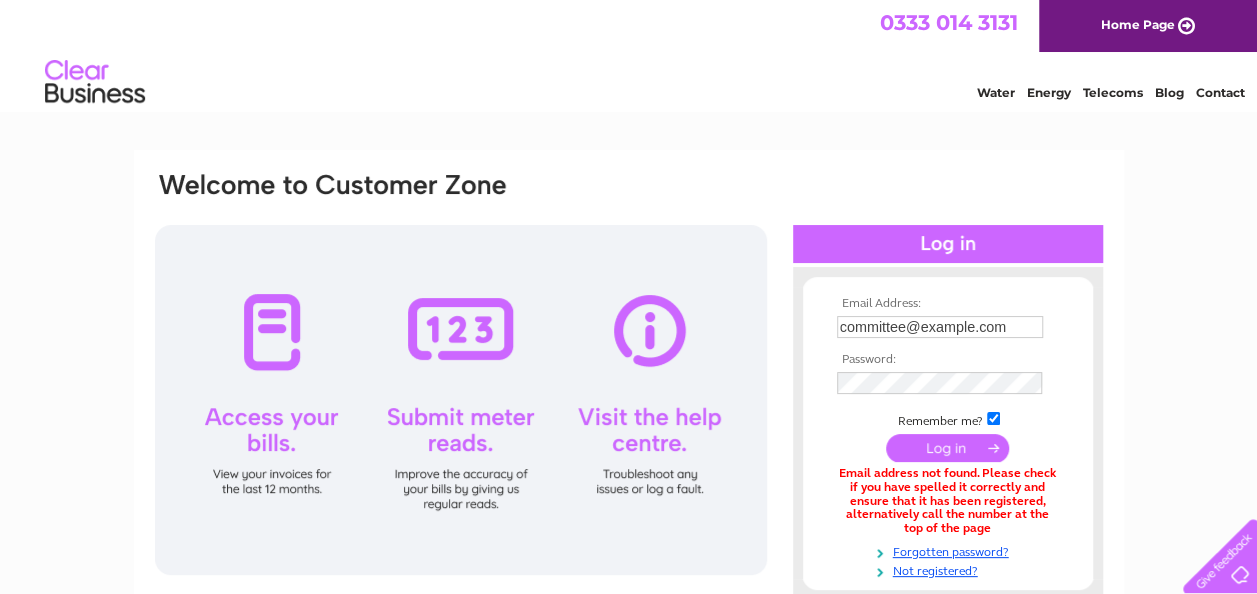 scroll, scrollTop: 0, scrollLeft: 0, axis: both 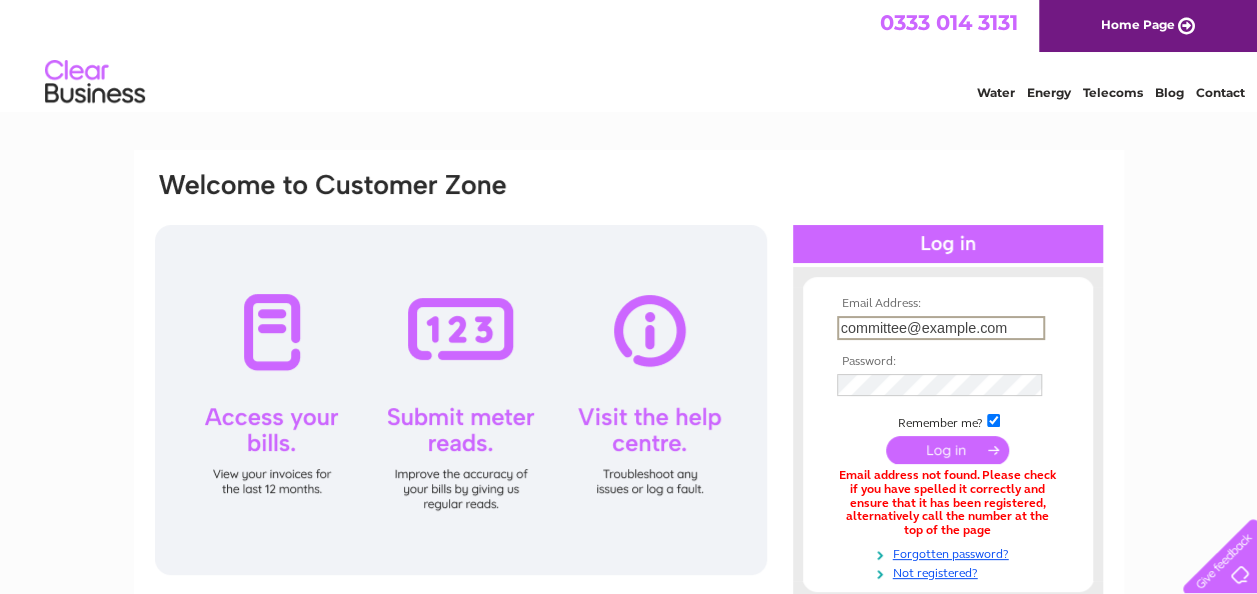 click on "[EMAIL]" at bounding box center [941, 328] 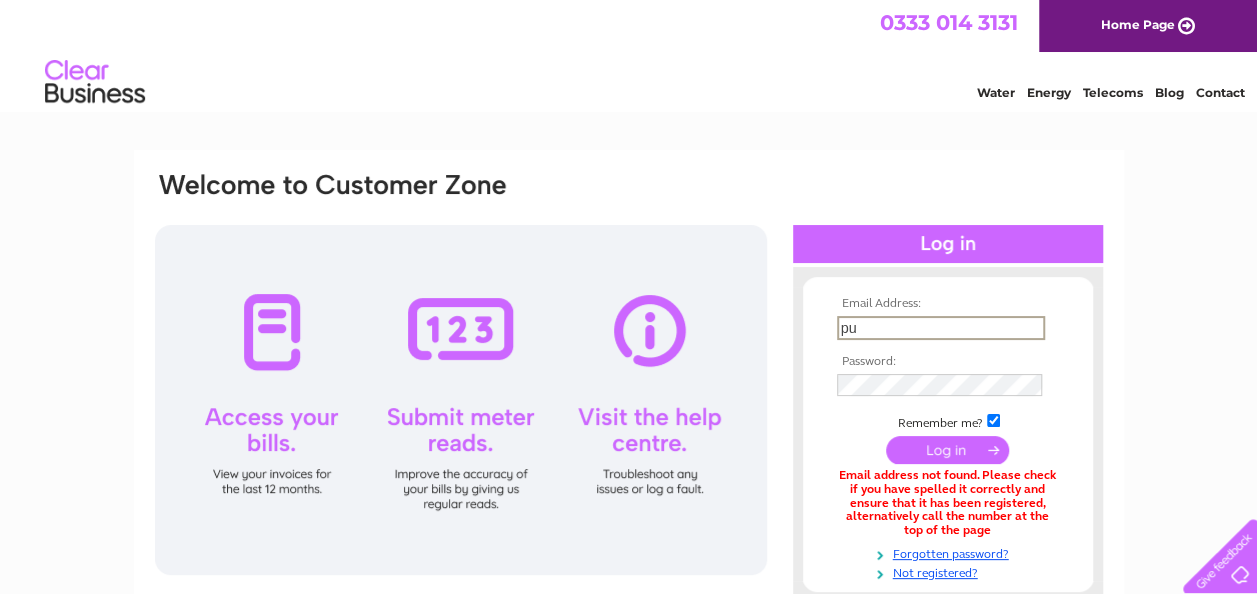 type on "pubantonsteer@gmail.com" 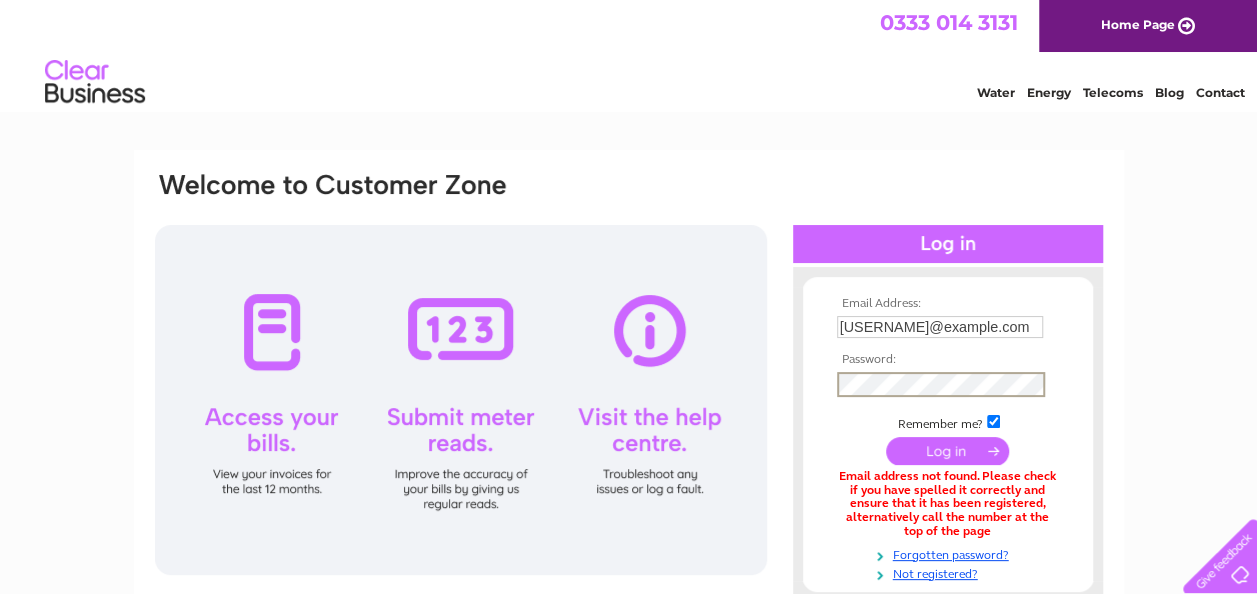 click at bounding box center [947, 451] 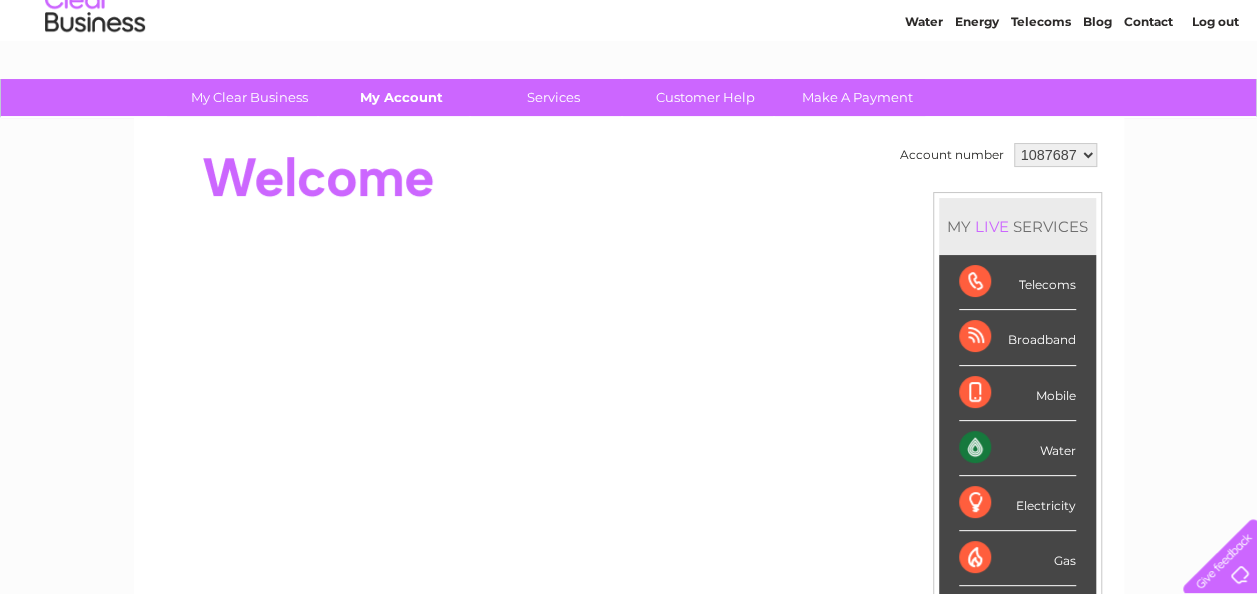 scroll, scrollTop: 0, scrollLeft: 0, axis: both 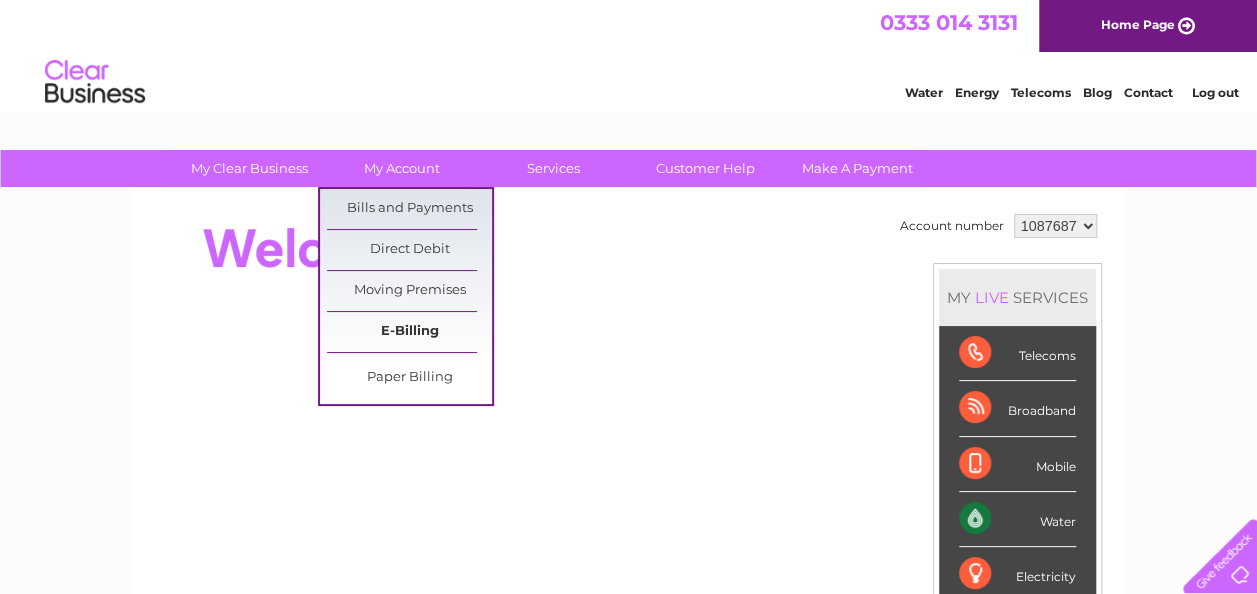 click on "E-Billing" at bounding box center [409, 332] 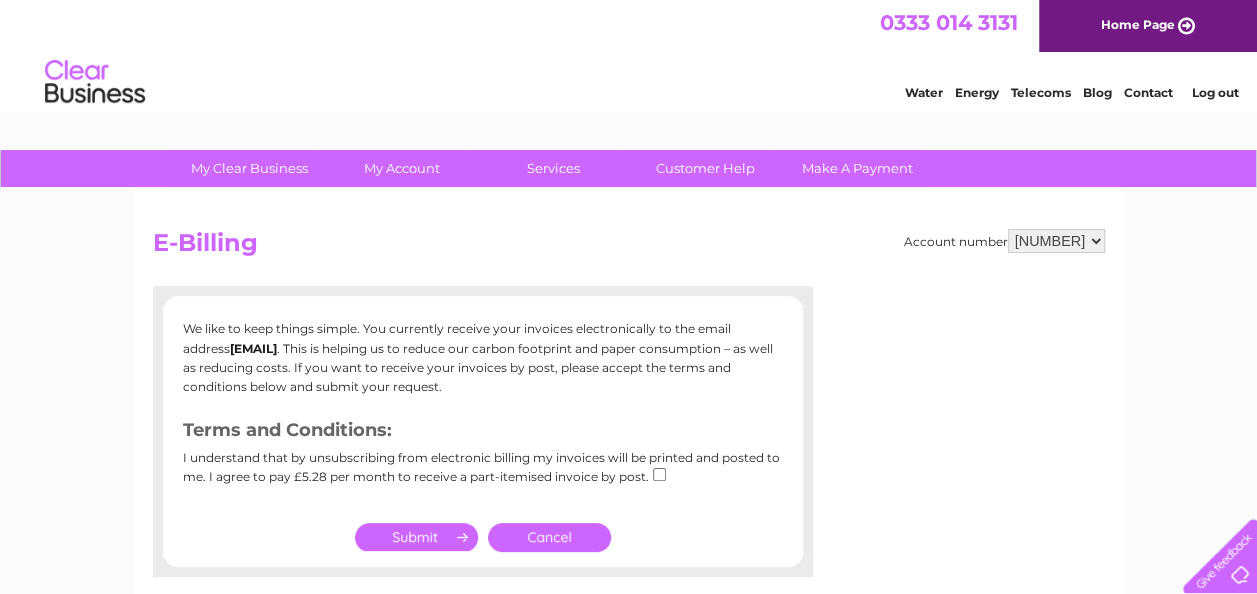 scroll, scrollTop: 0, scrollLeft: 0, axis: both 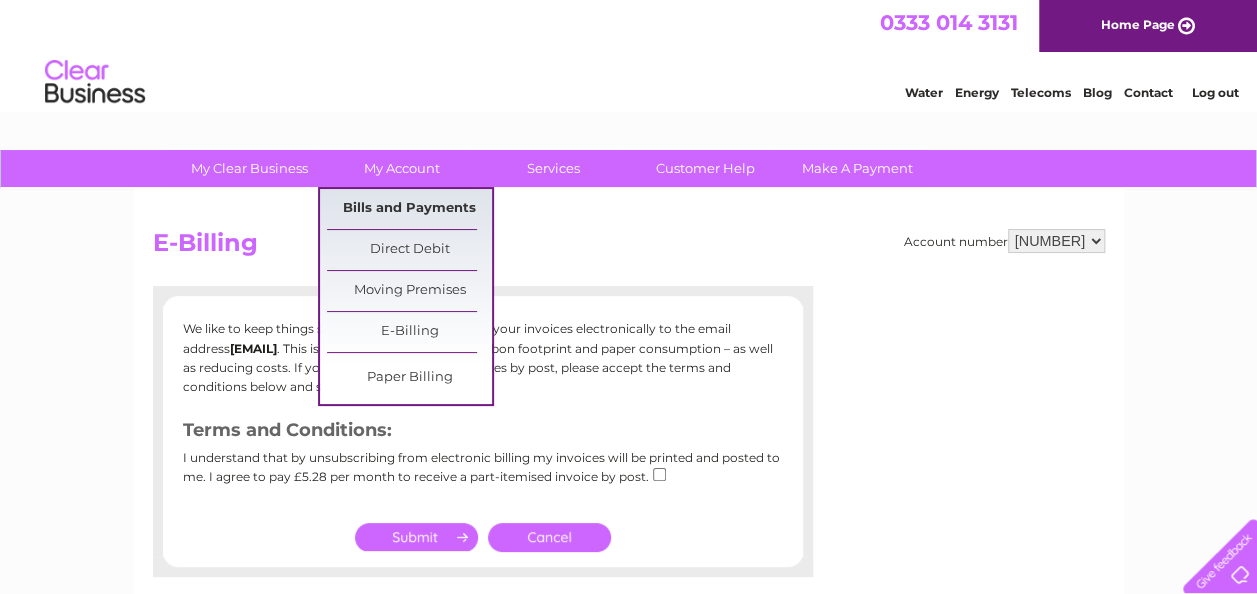 click on "Bills and Payments" at bounding box center [409, 209] 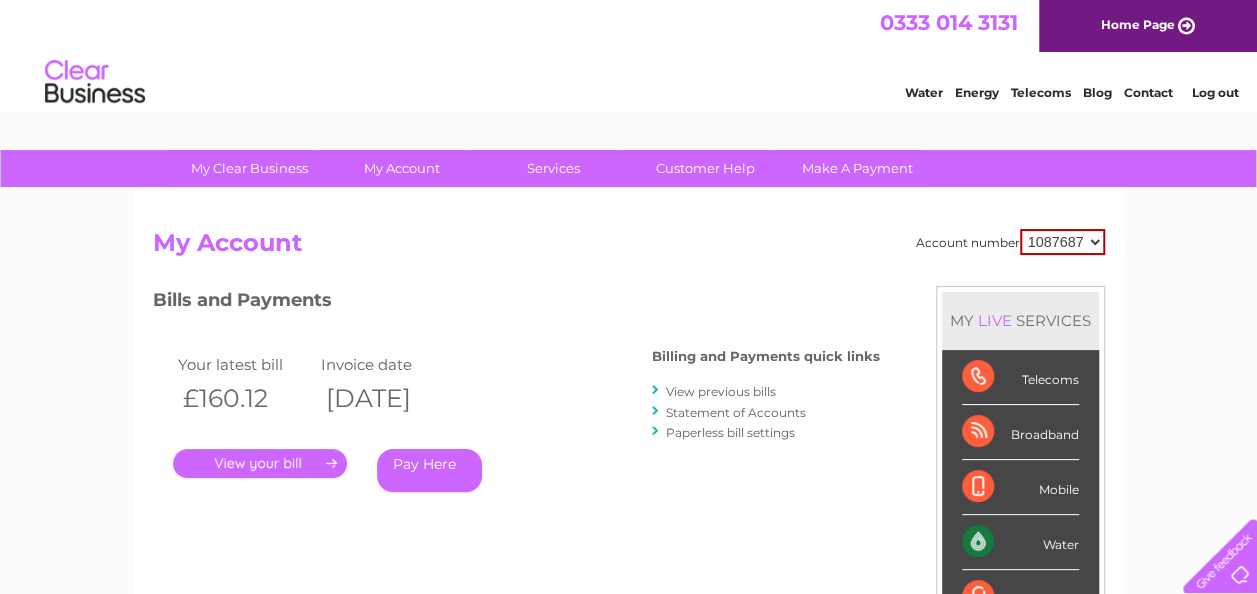 scroll, scrollTop: 0, scrollLeft: 0, axis: both 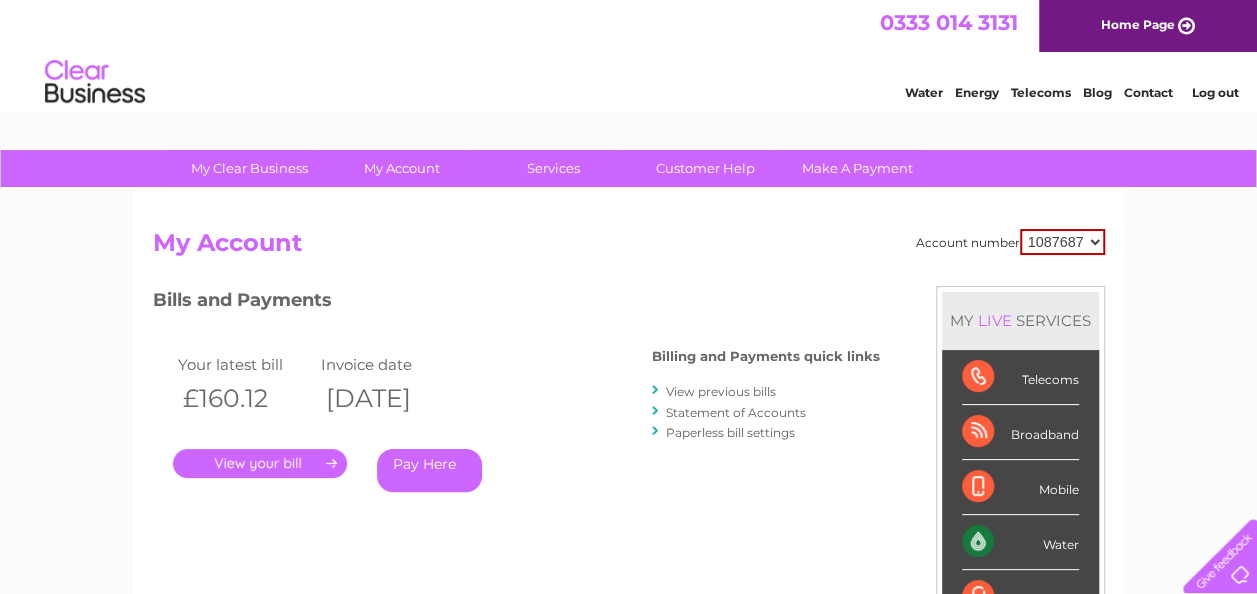 click on "." at bounding box center [260, 463] 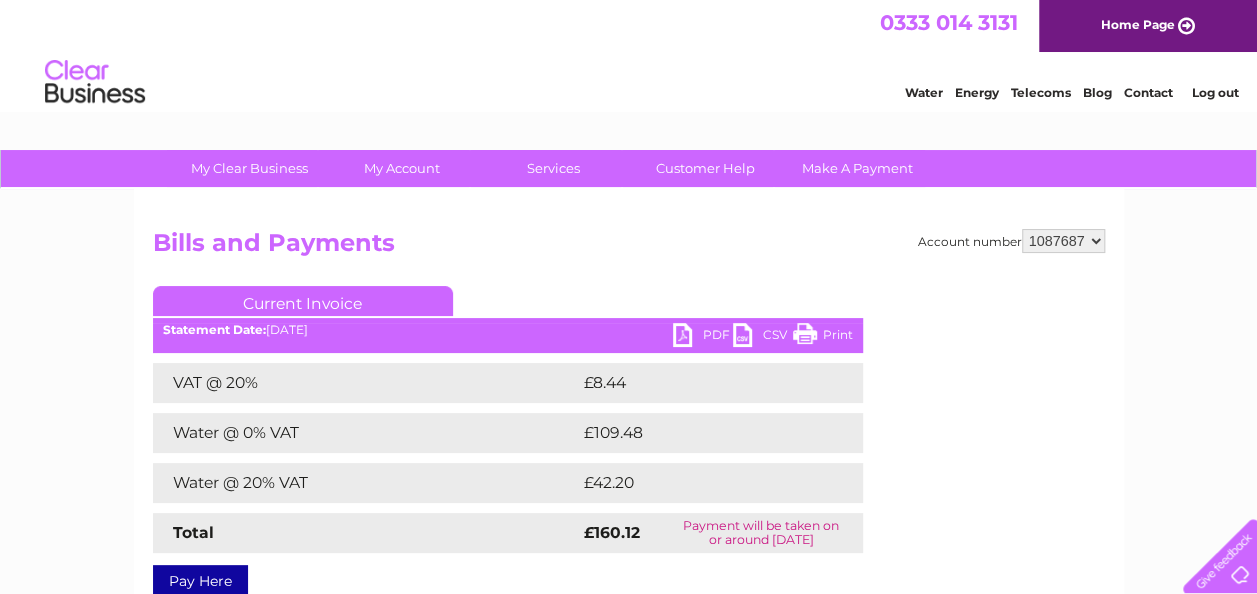 scroll, scrollTop: 0, scrollLeft: 0, axis: both 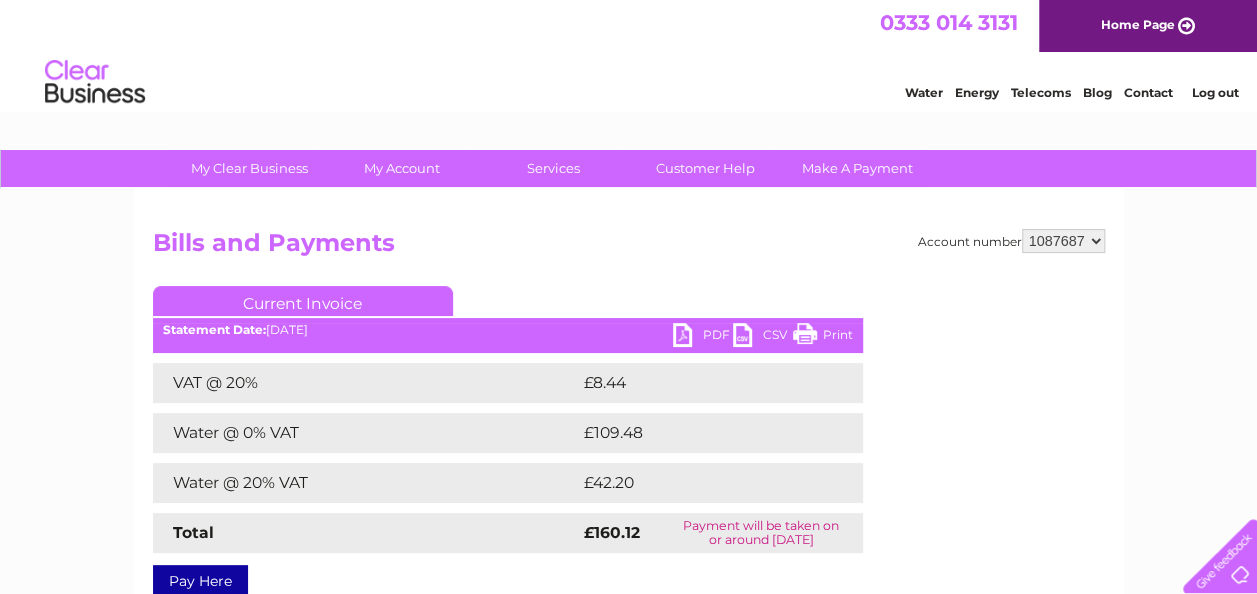 click on "PDF" at bounding box center (703, 337) 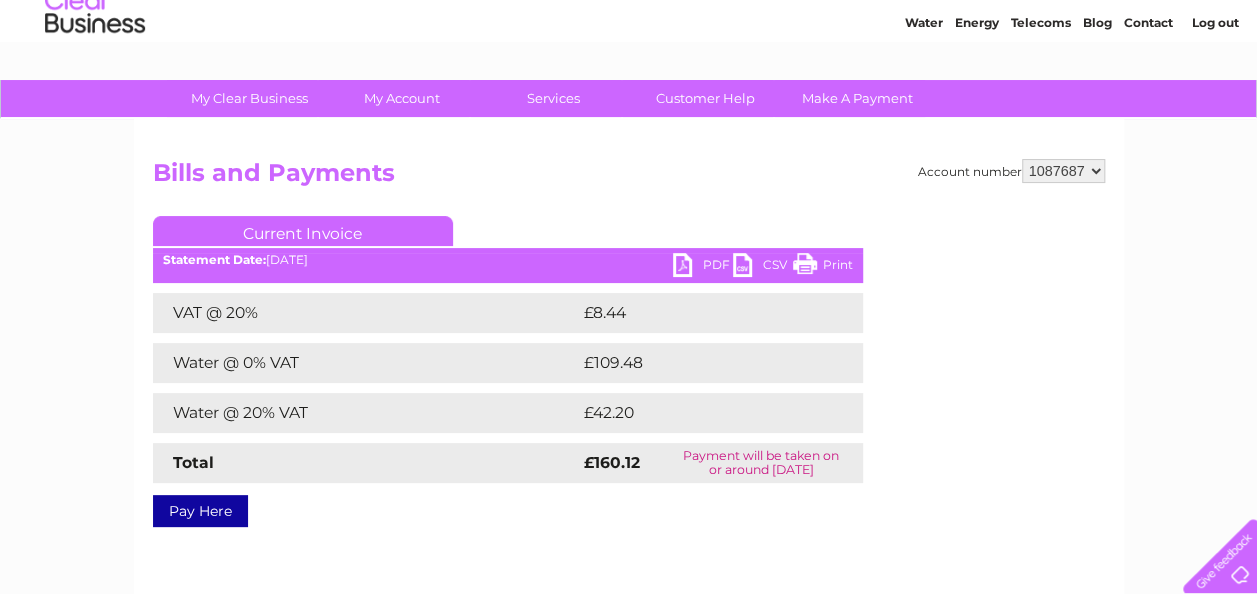 scroll, scrollTop: 0, scrollLeft: 0, axis: both 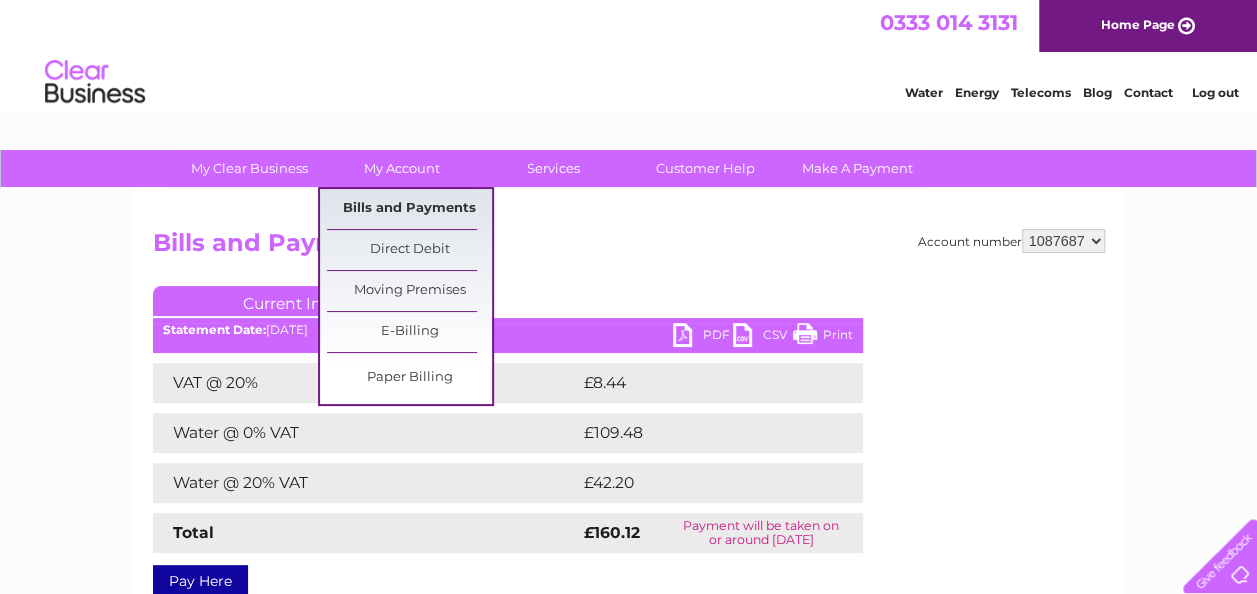 click on "Bills and Payments" at bounding box center (409, 209) 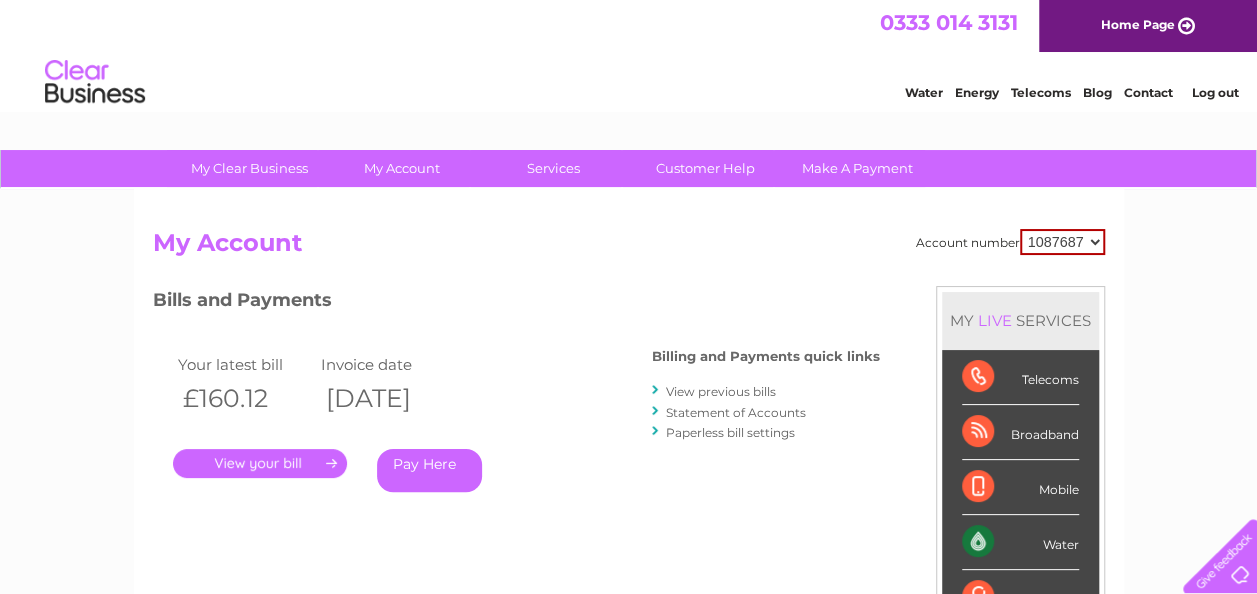 scroll, scrollTop: 0, scrollLeft: 0, axis: both 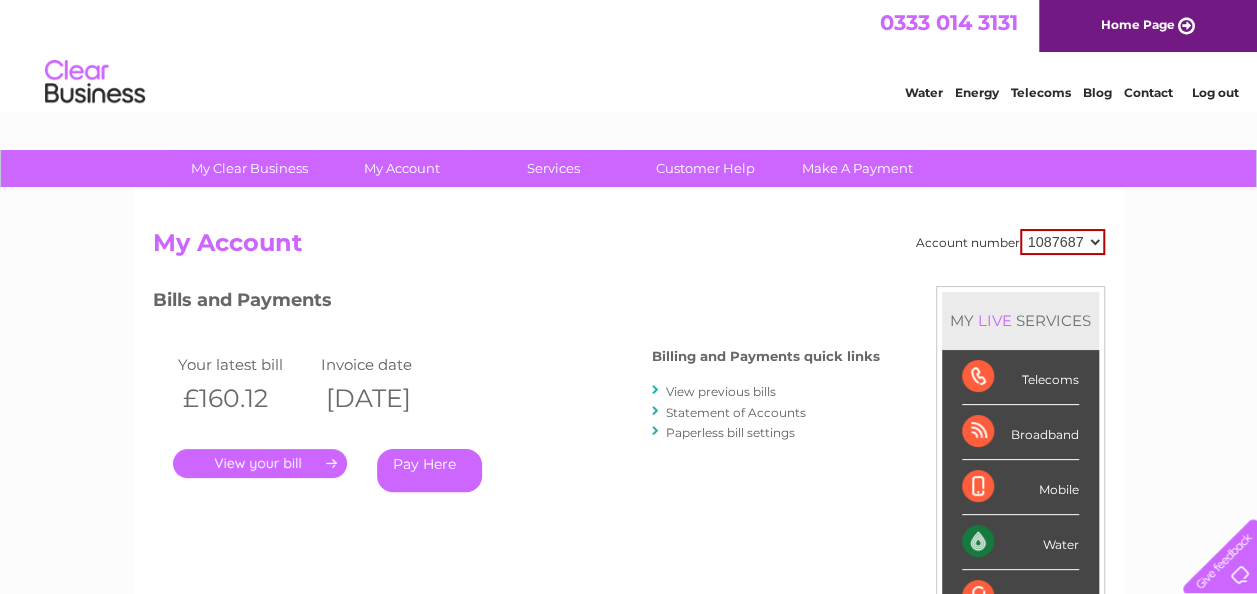click on "View previous bills" at bounding box center [721, 391] 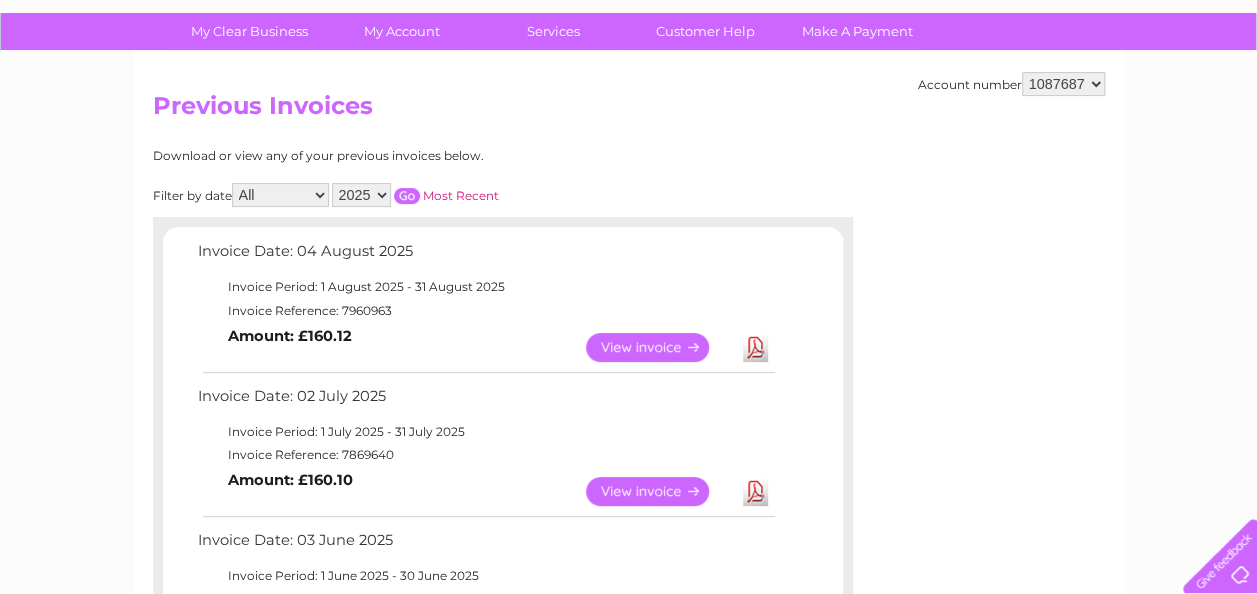 scroll, scrollTop: 200, scrollLeft: 0, axis: vertical 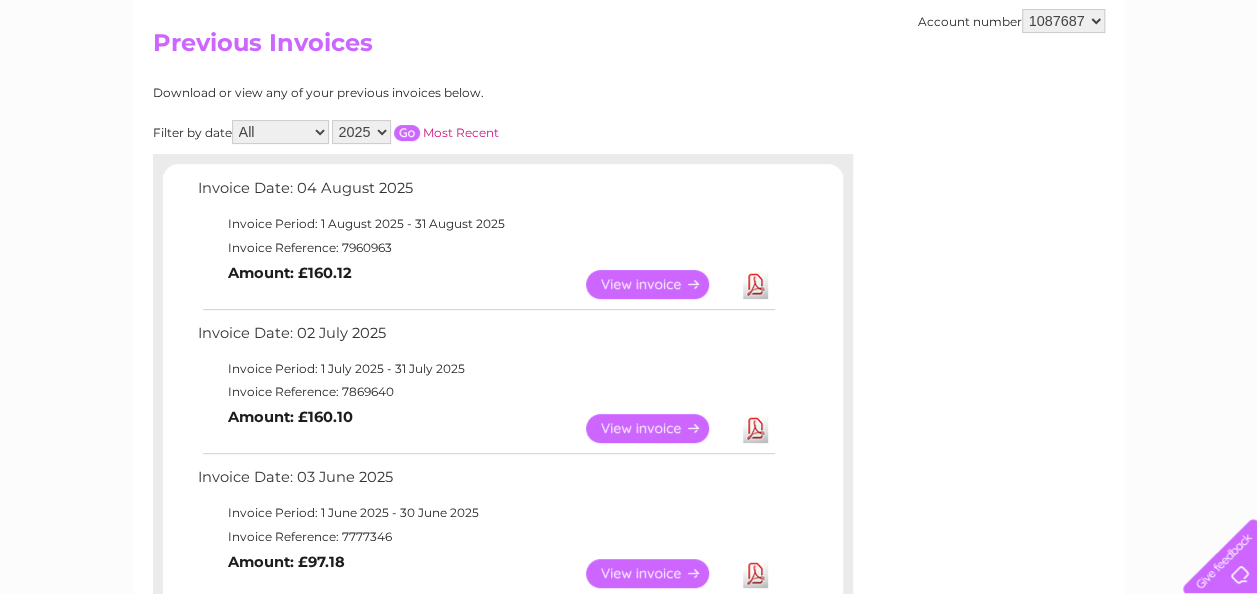 click on "Download" at bounding box center [755, 428] 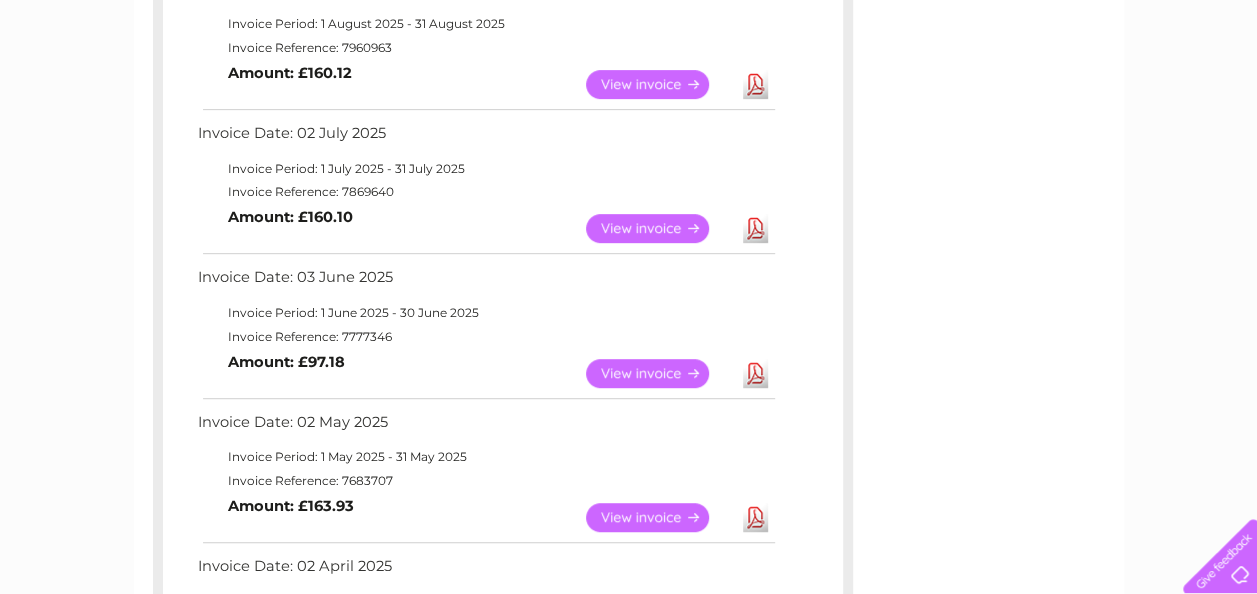 scroll, scrollTop: 500, scrollLeft: 0, axis: vertical 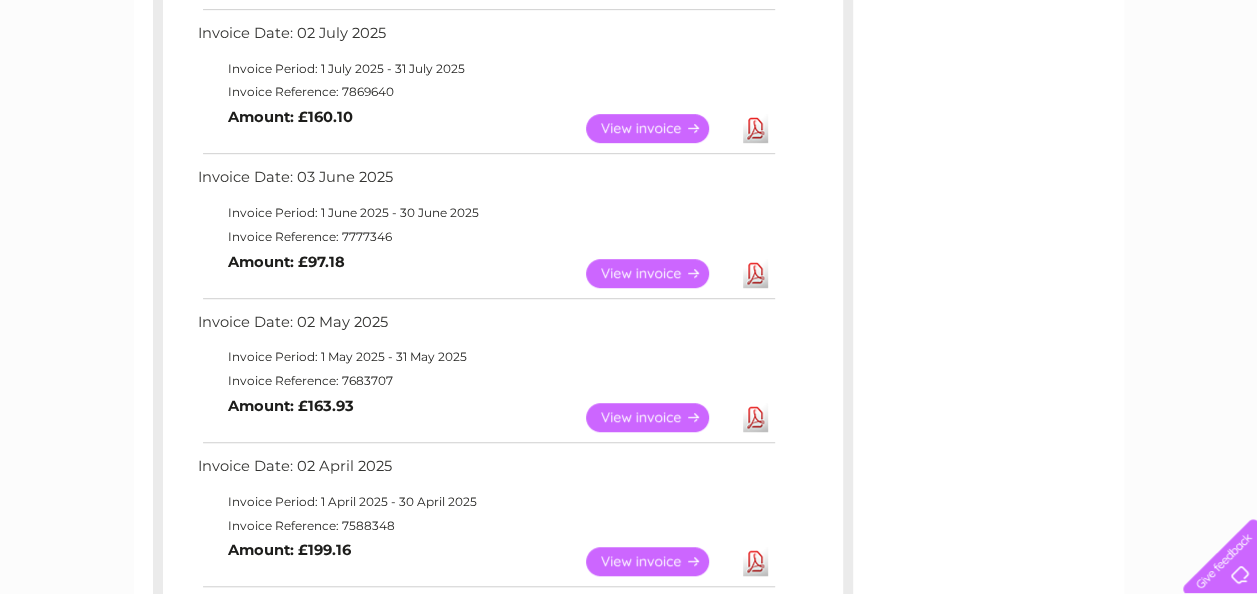 click on "Download" at bounding box center [755, 273] 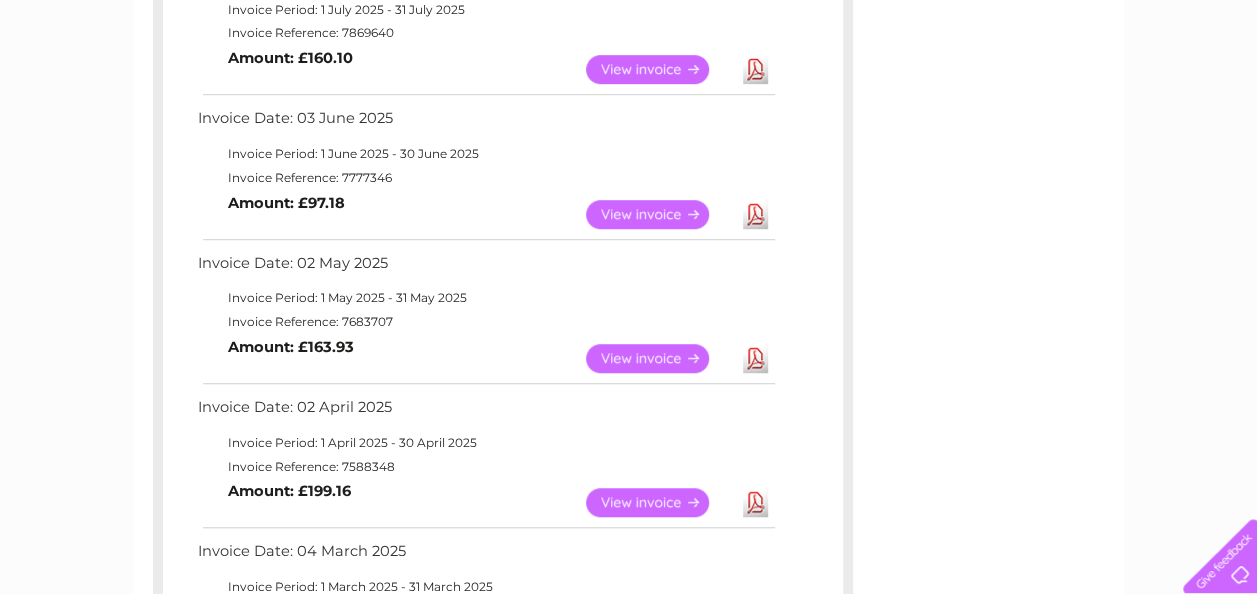 scroll, scrollTop: 600, scrollLeft: 0, axis: vertical 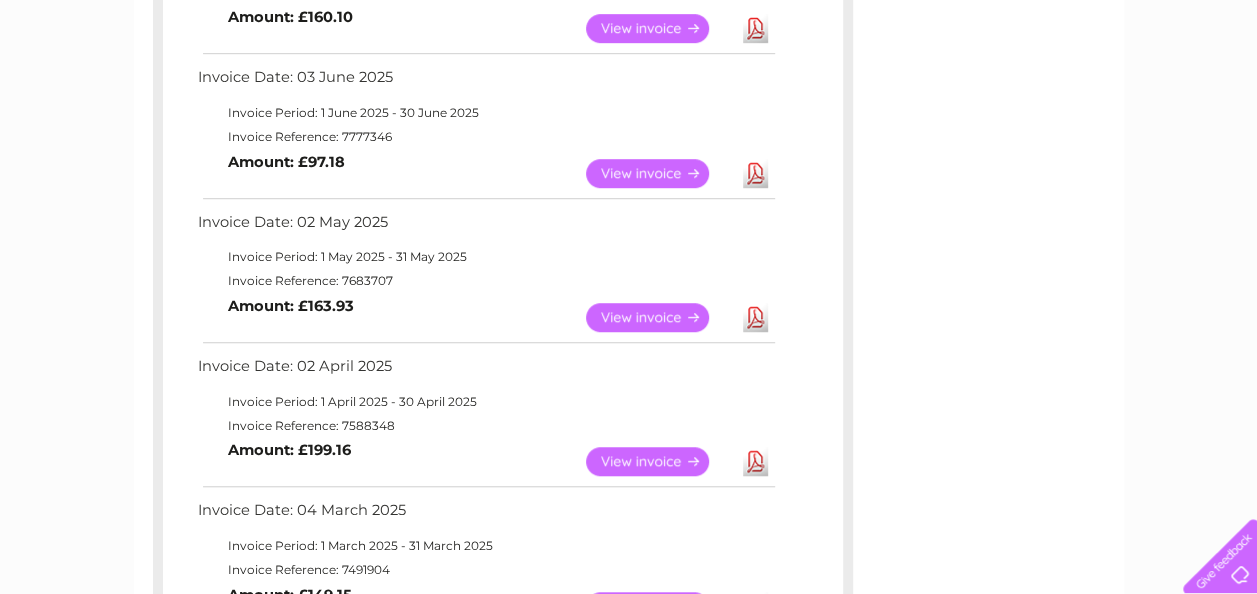 click on "Download" at bounding box center (755, 461) 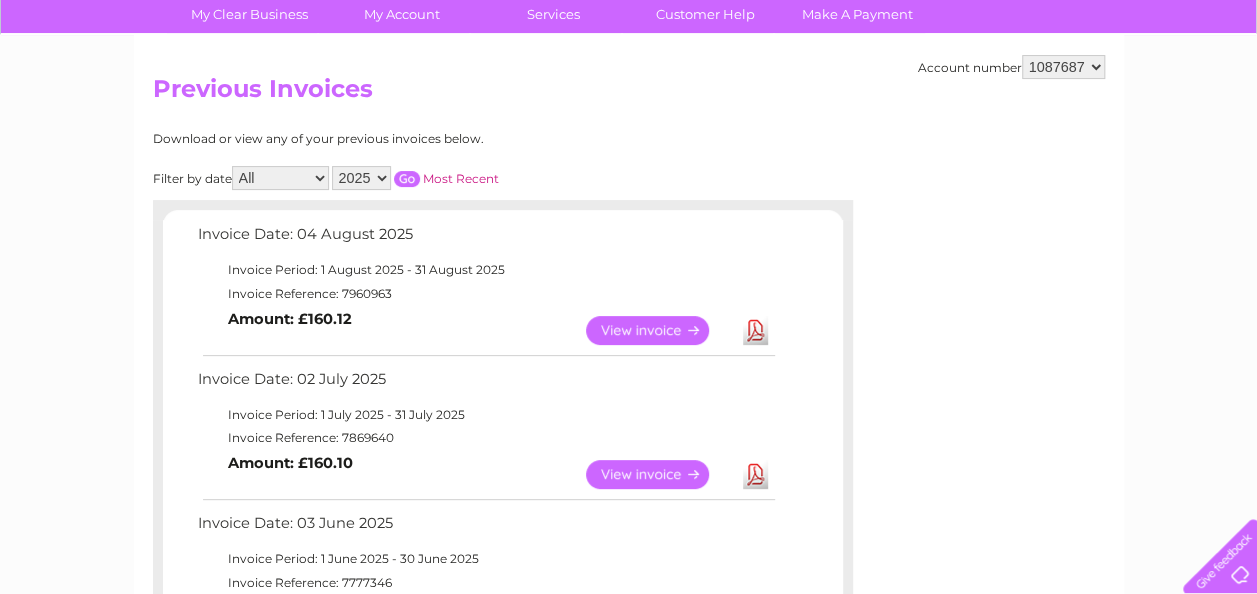 scroll, scrollTop: 0, scrollLeft: 0, axis: both 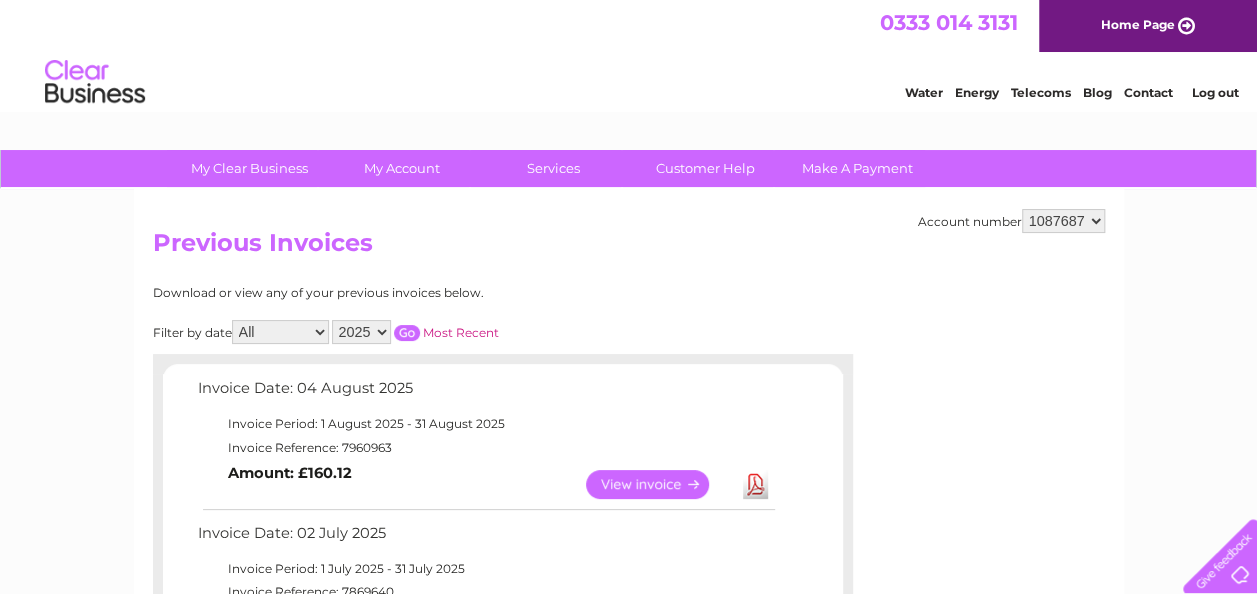 click on "Log out" at bounding box center (1214, 92) 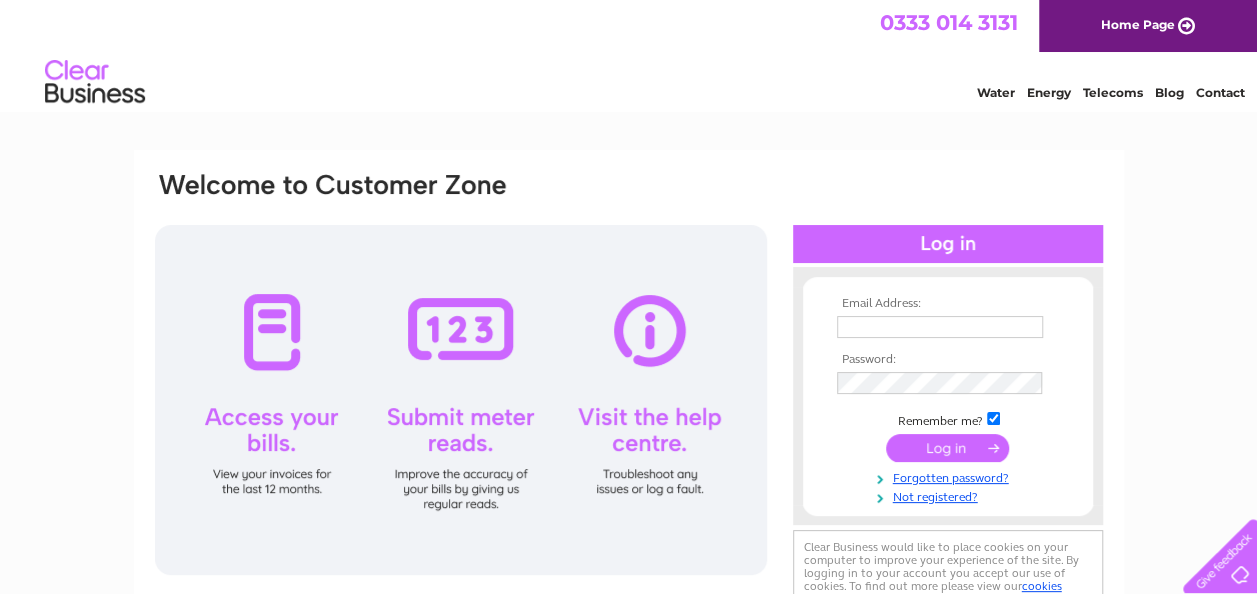 scroll, scrollTop: 0, scrollLeft: 0, axis: both 